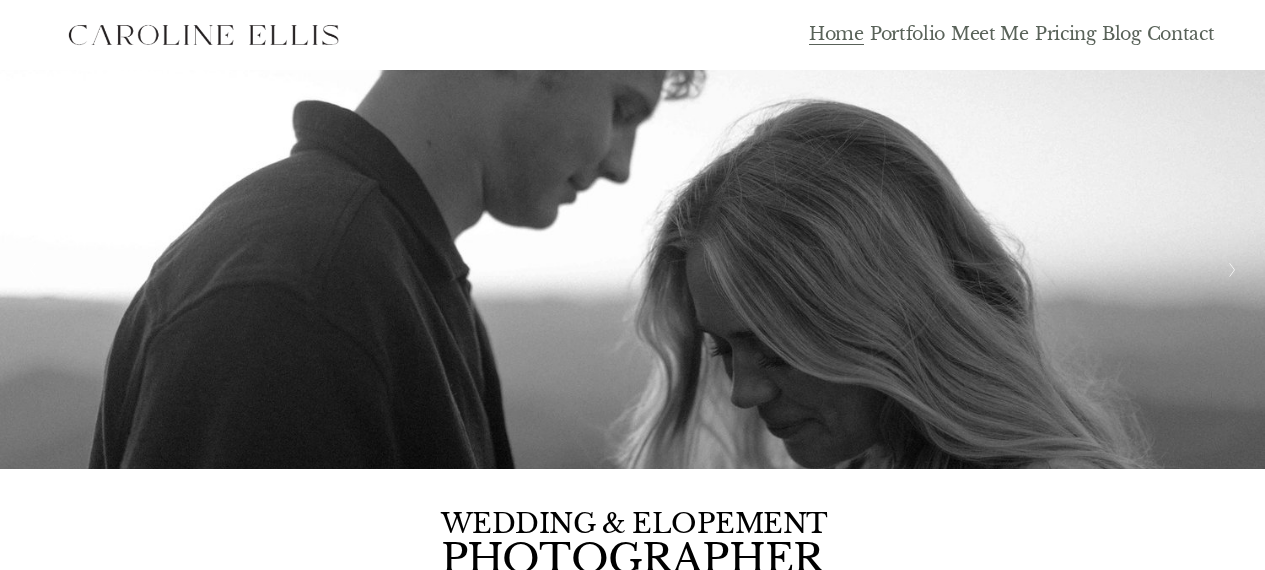 scroll, scrollTop: 462, scrollLeft: 0, axis: vertical 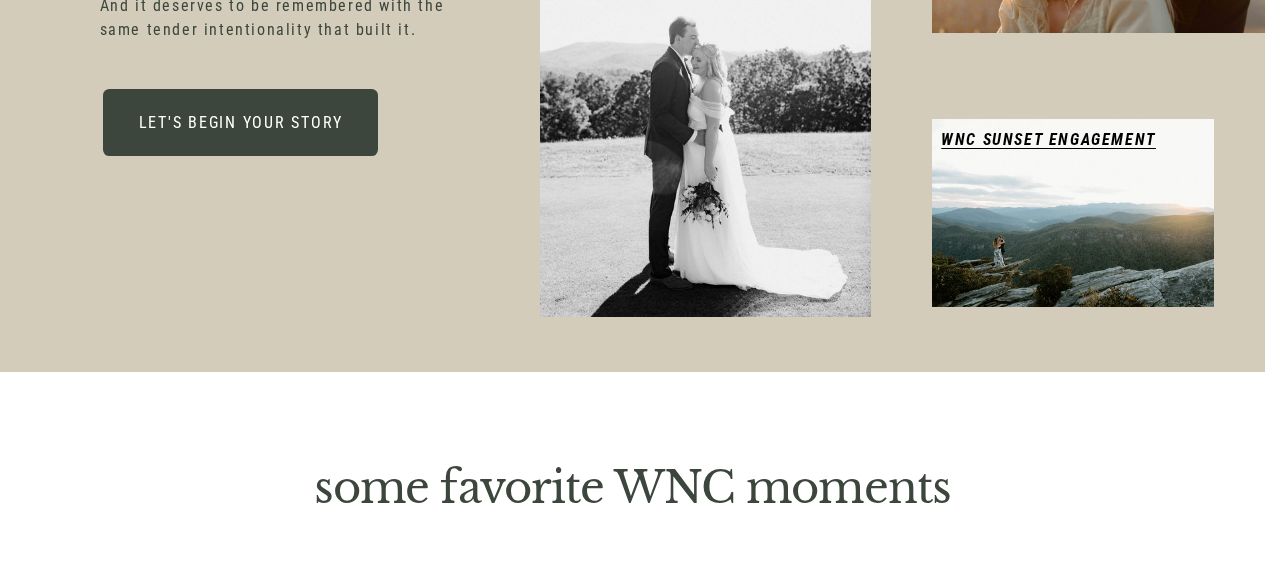 click at bounding box center [706, 68] 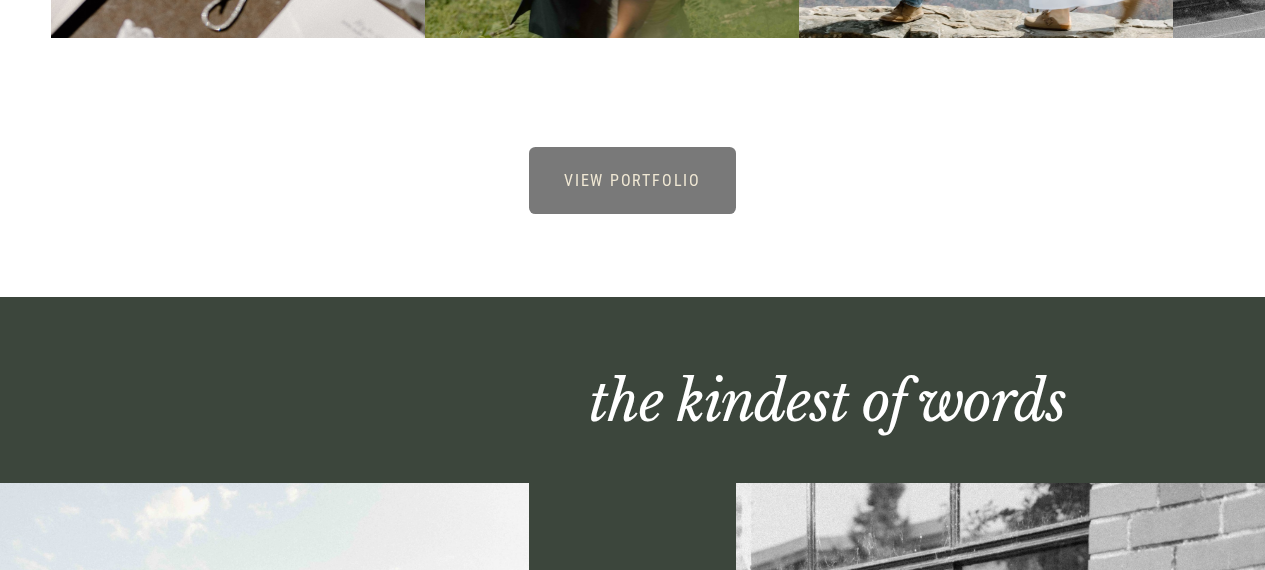 scroll, scrollTop: 4739, scrollLeft: 0, axis: vertical 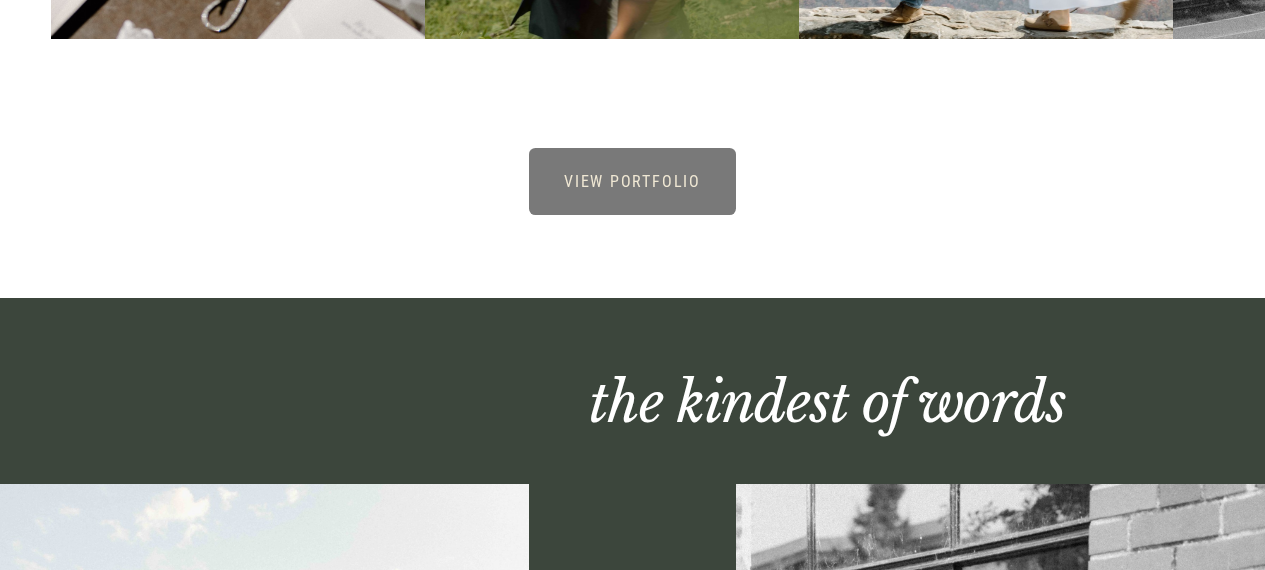 click on "View portfolio" at bounding box center (632, 181) 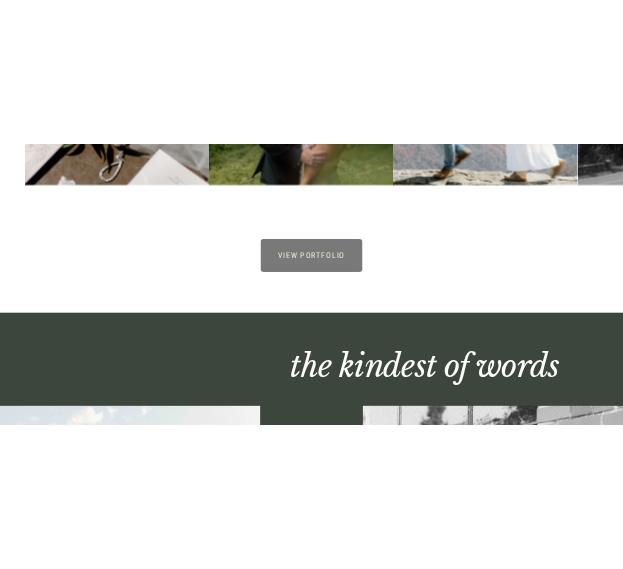 scroll, scrollTop: 4491, scrollLeft: 0, axis: vertical 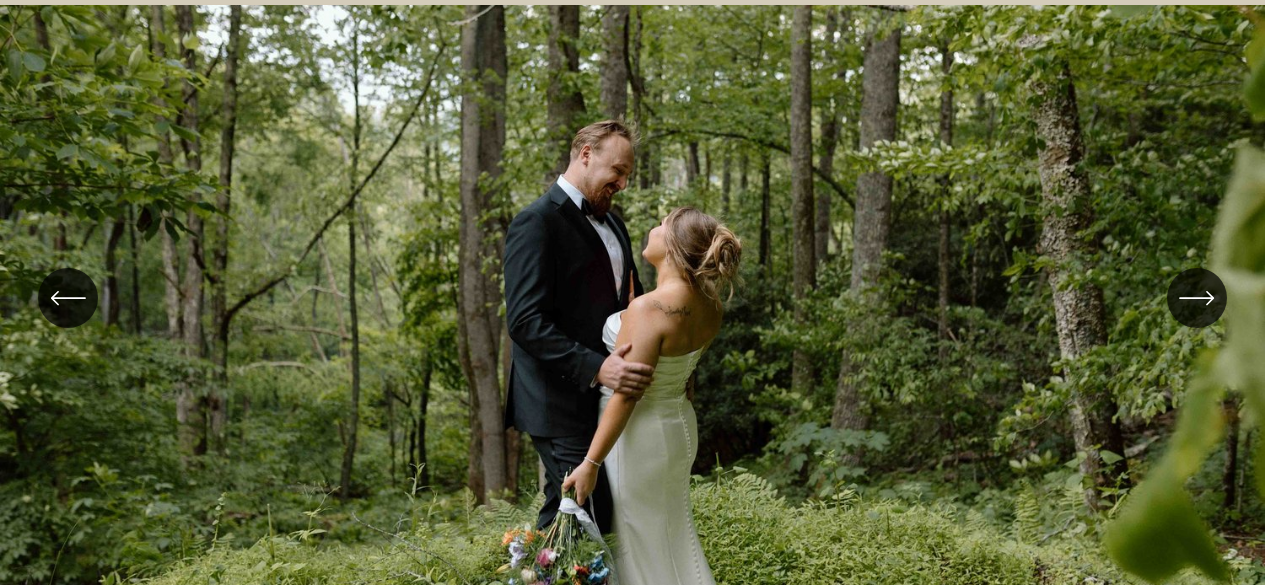 click at bounding box center [1197, 298] 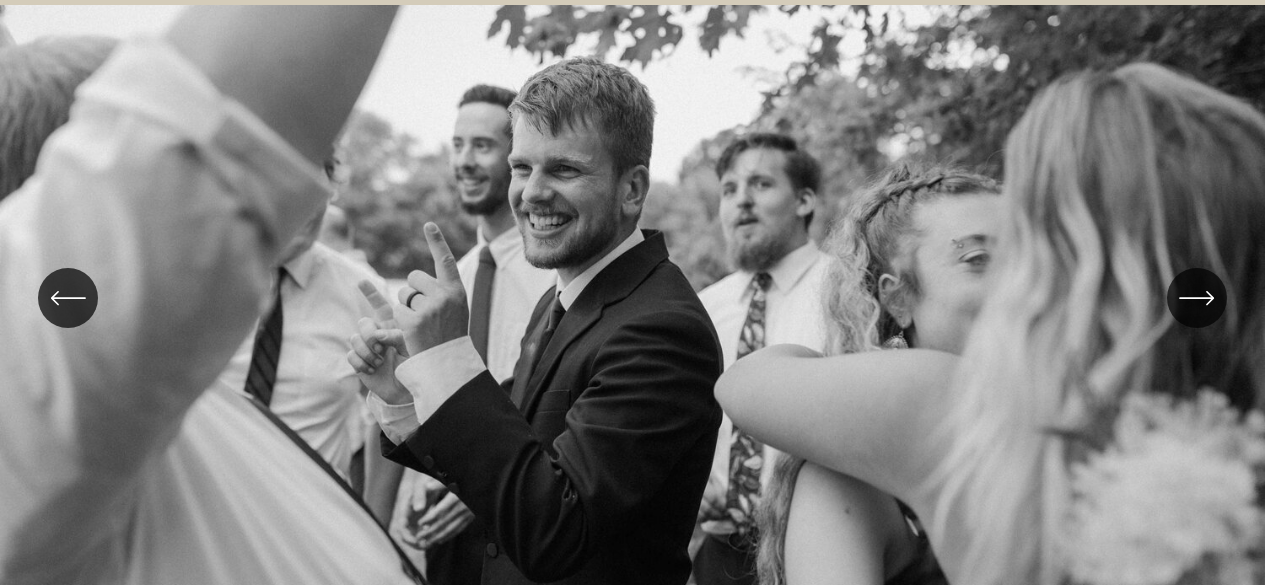 click at bounding box center (1197, 298) 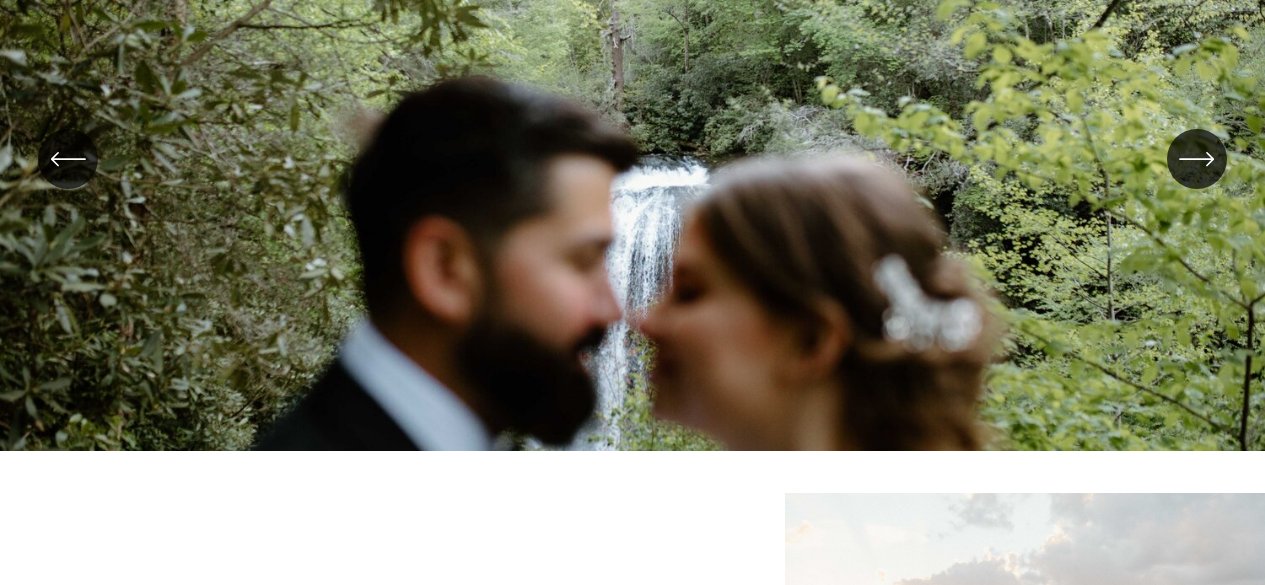 scroll, scrollTop: 385, scrollLeft: 0, axis: vertical 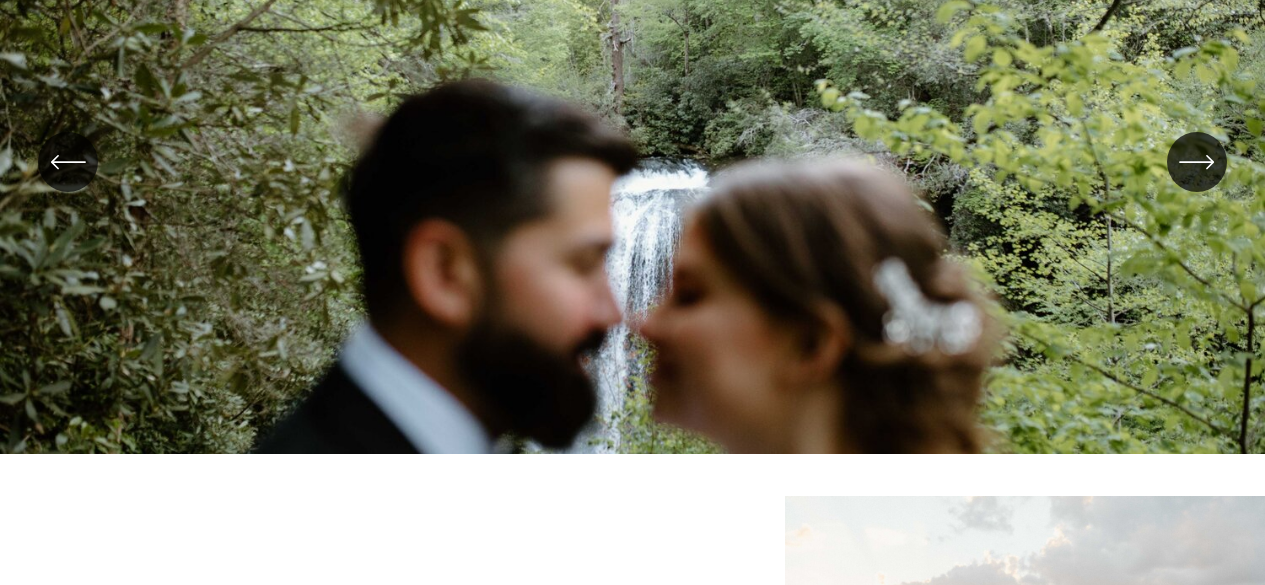 click 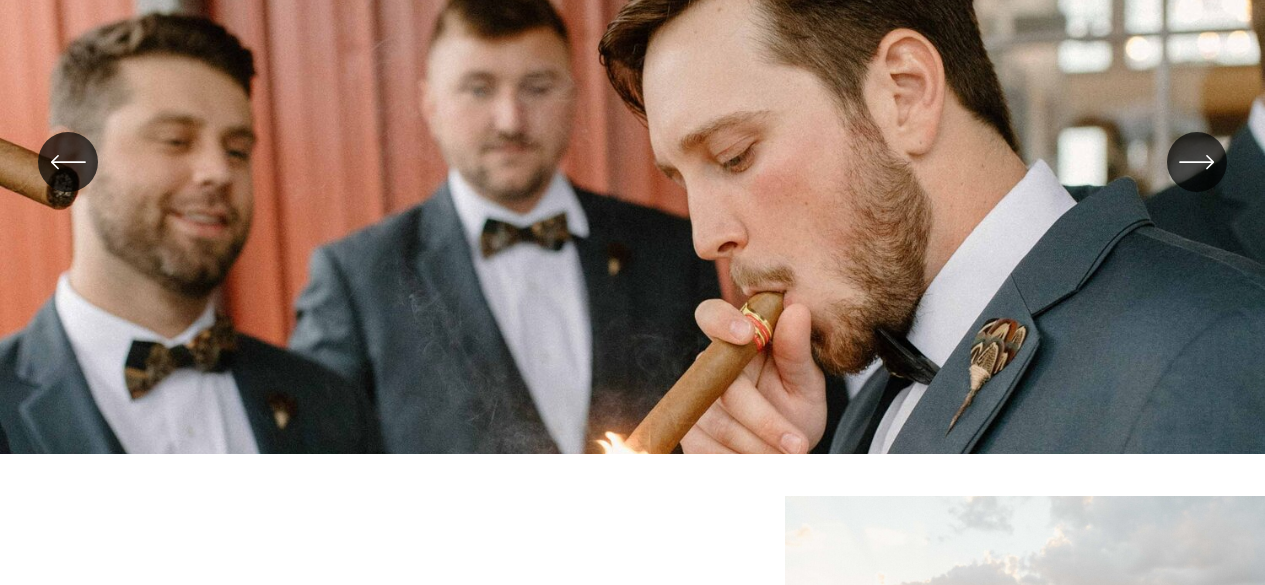 click 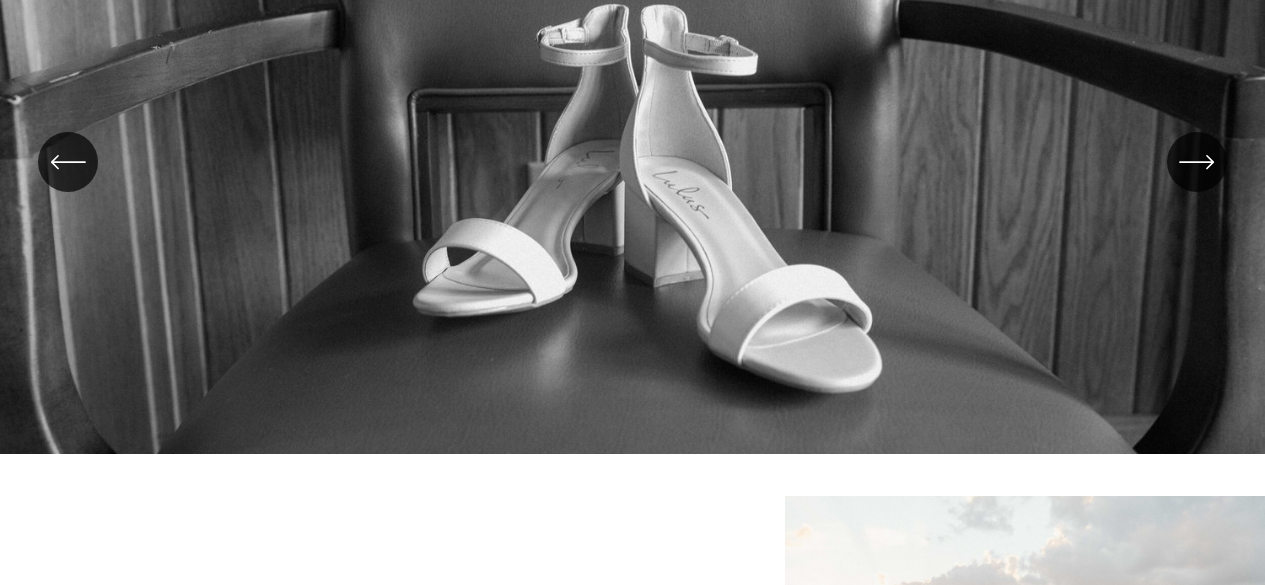 click 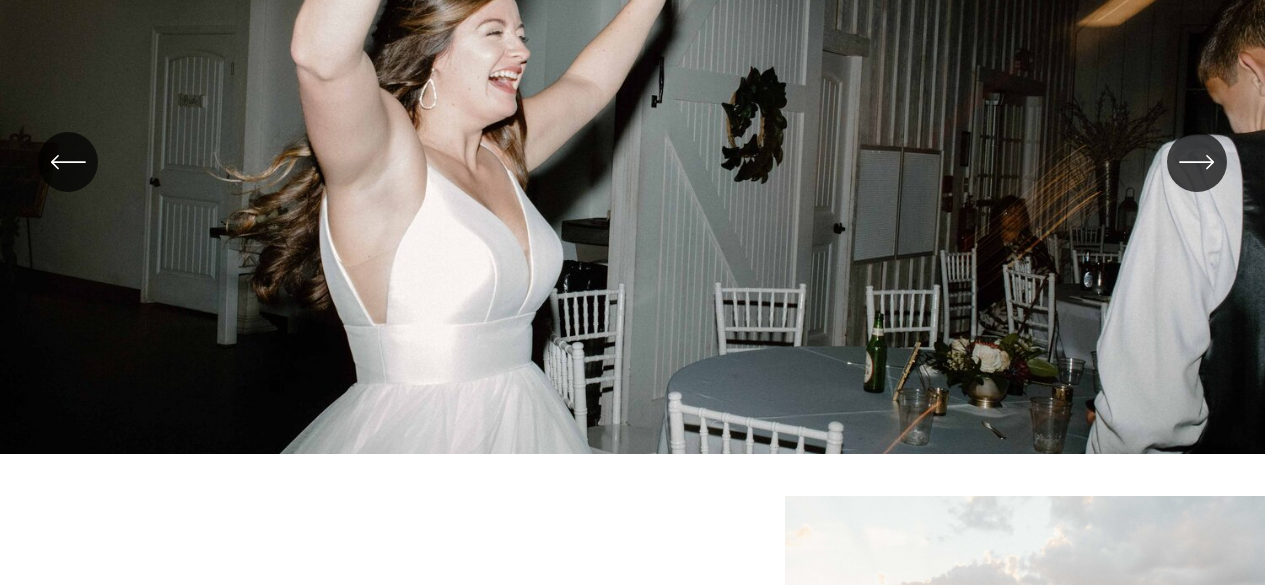 click 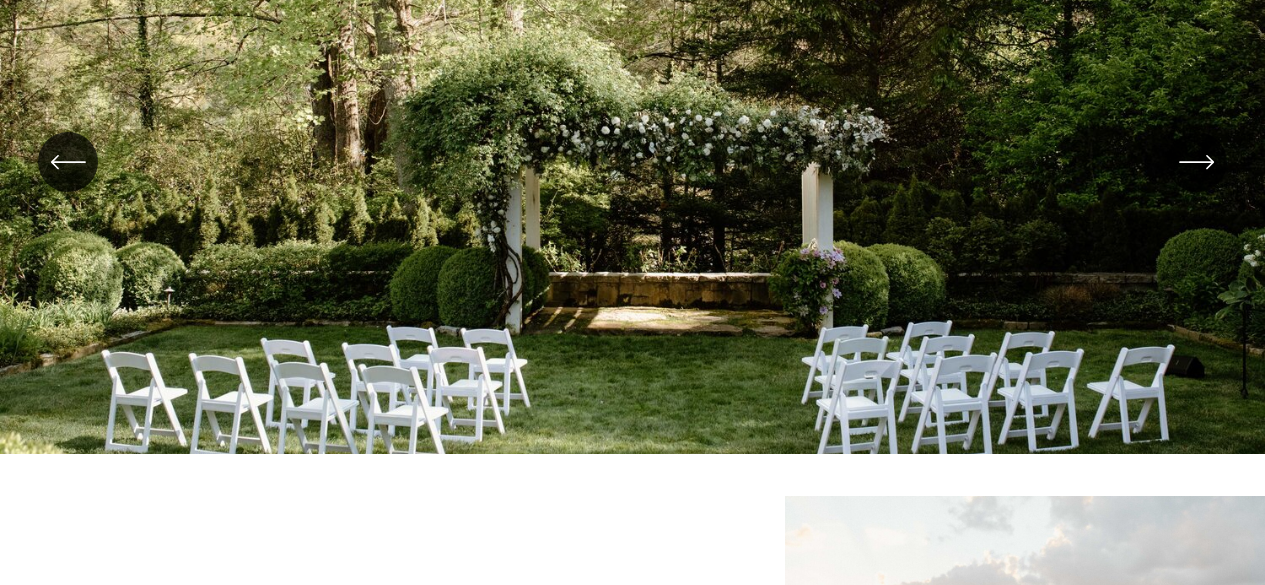 click 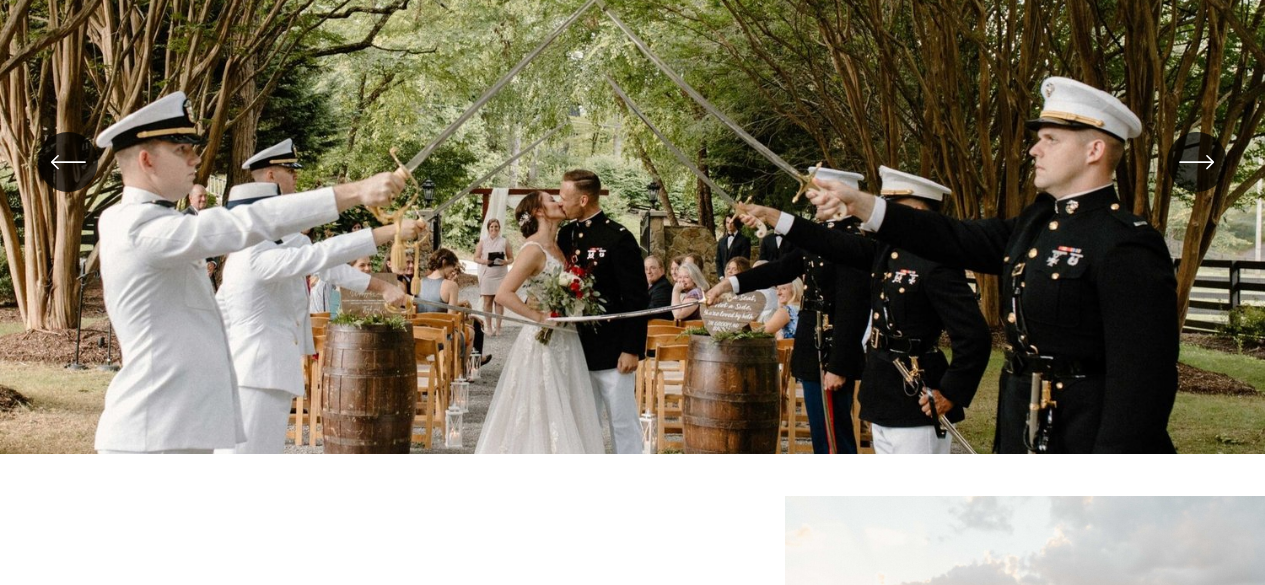 click 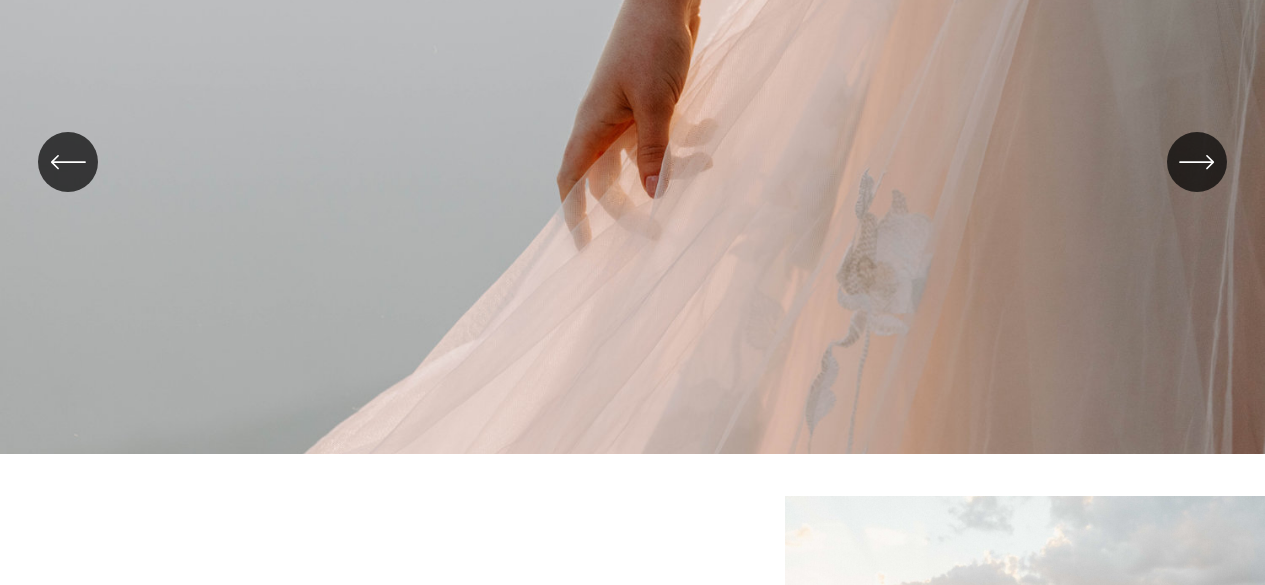 click 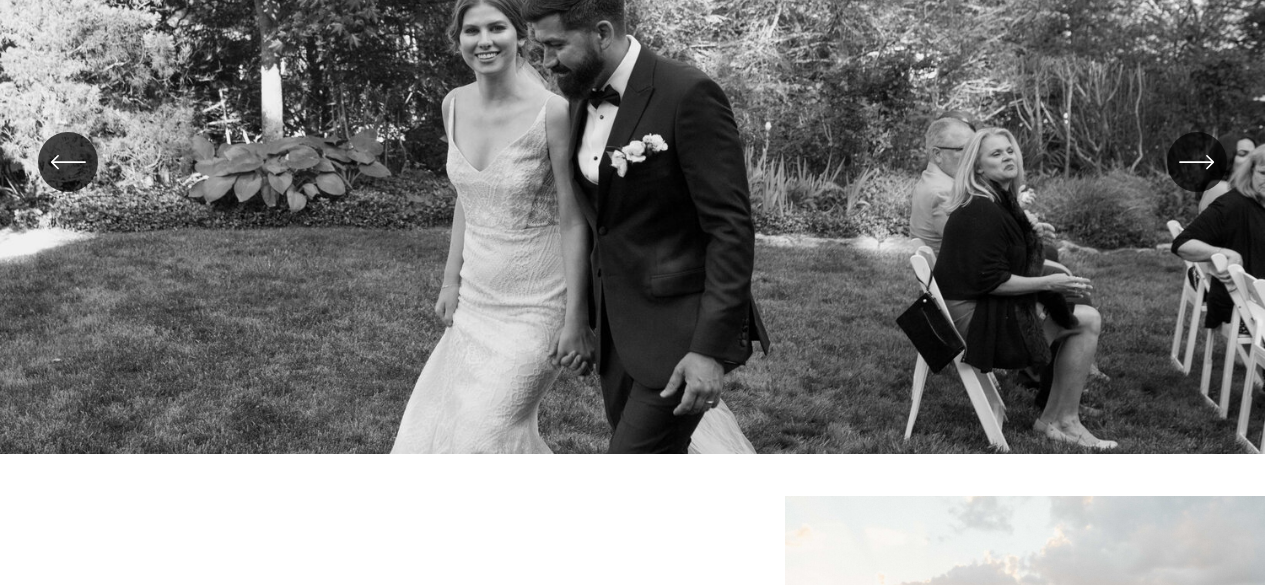 click 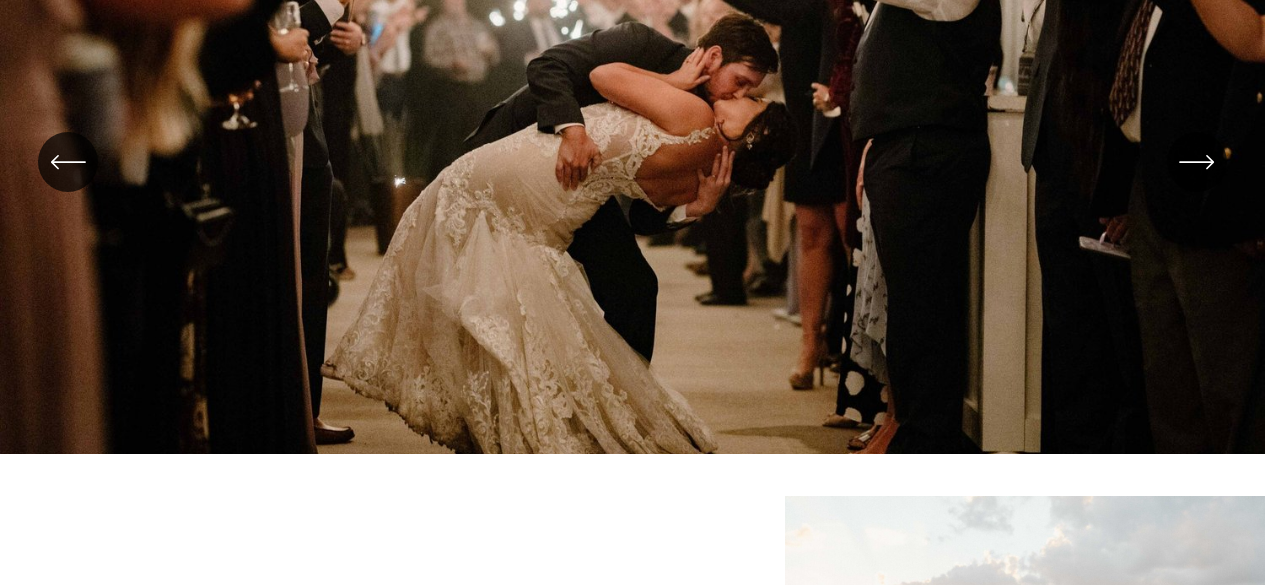 click 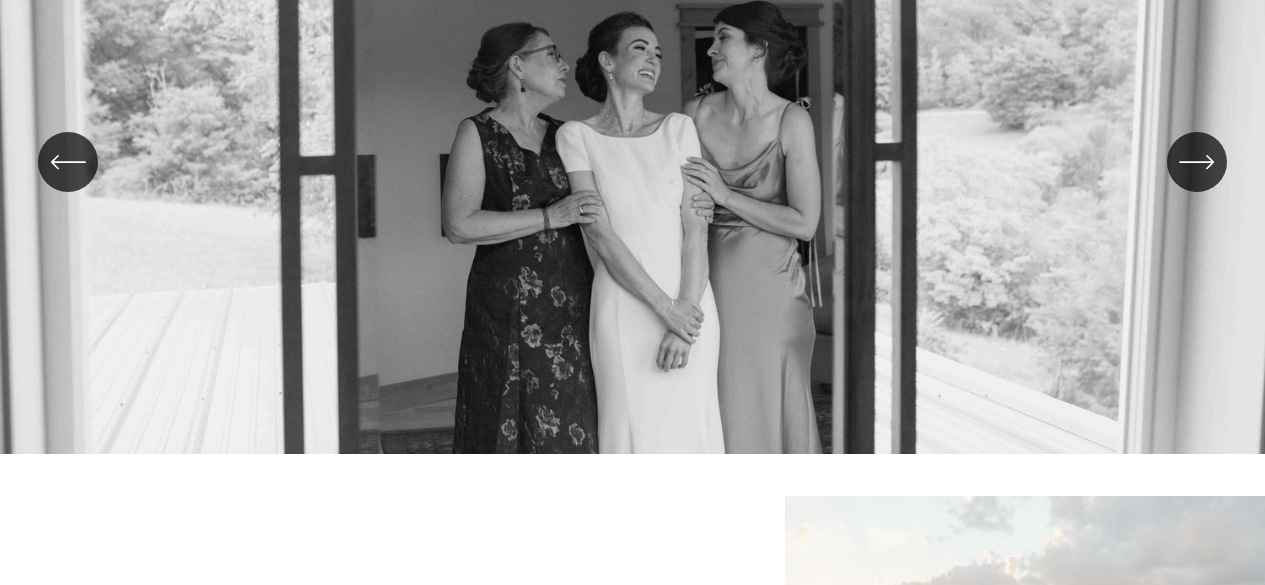 click 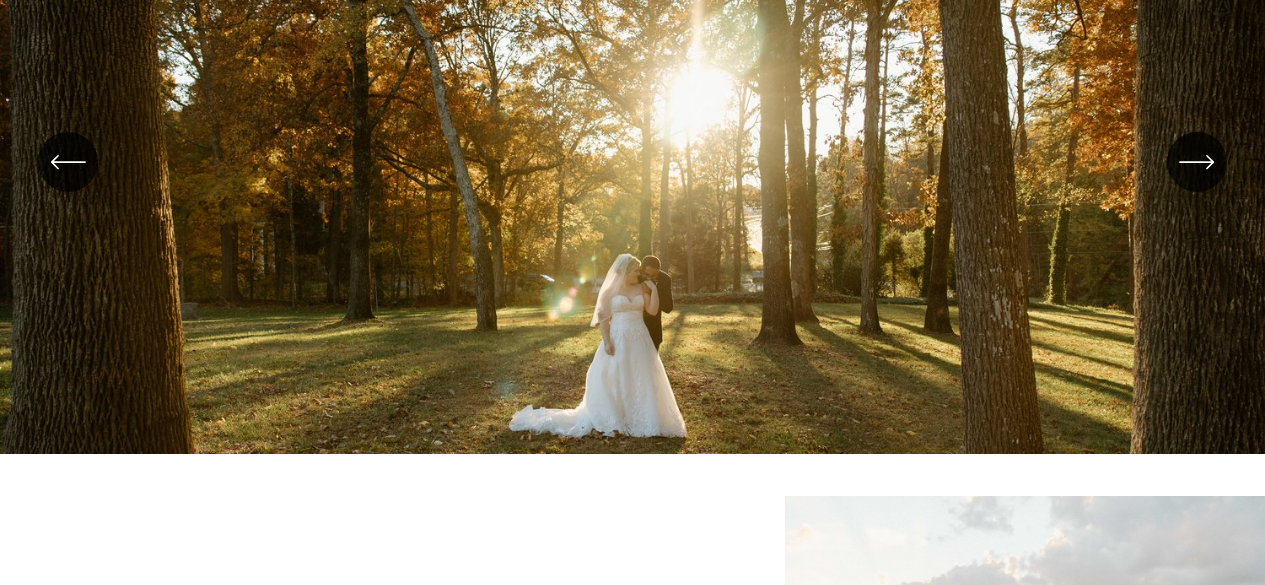 click 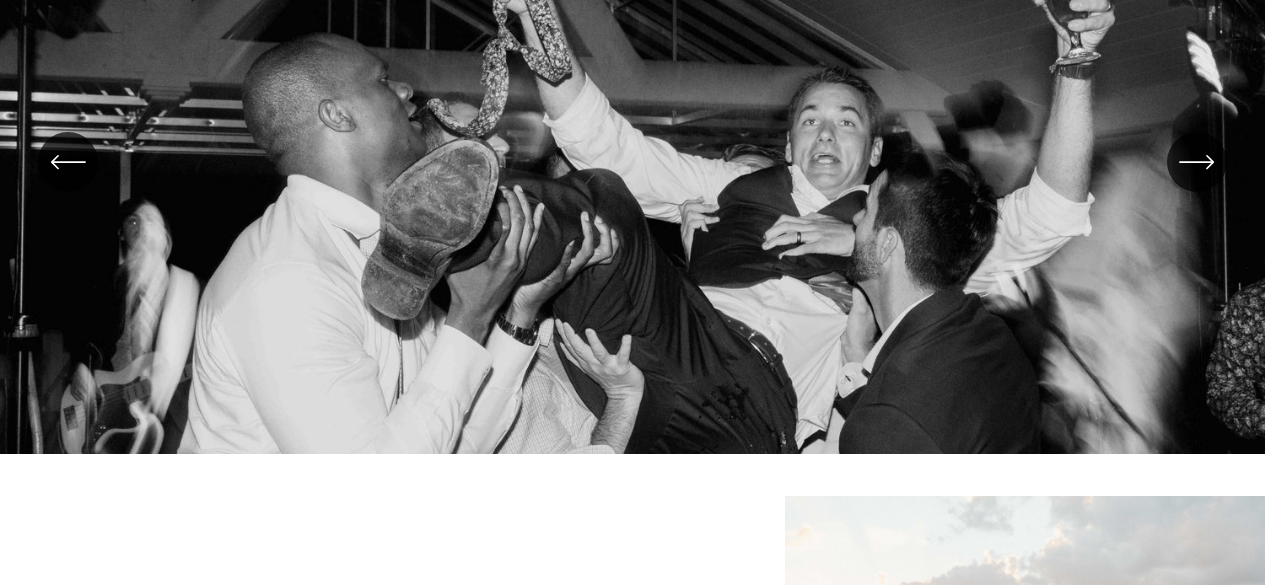 click 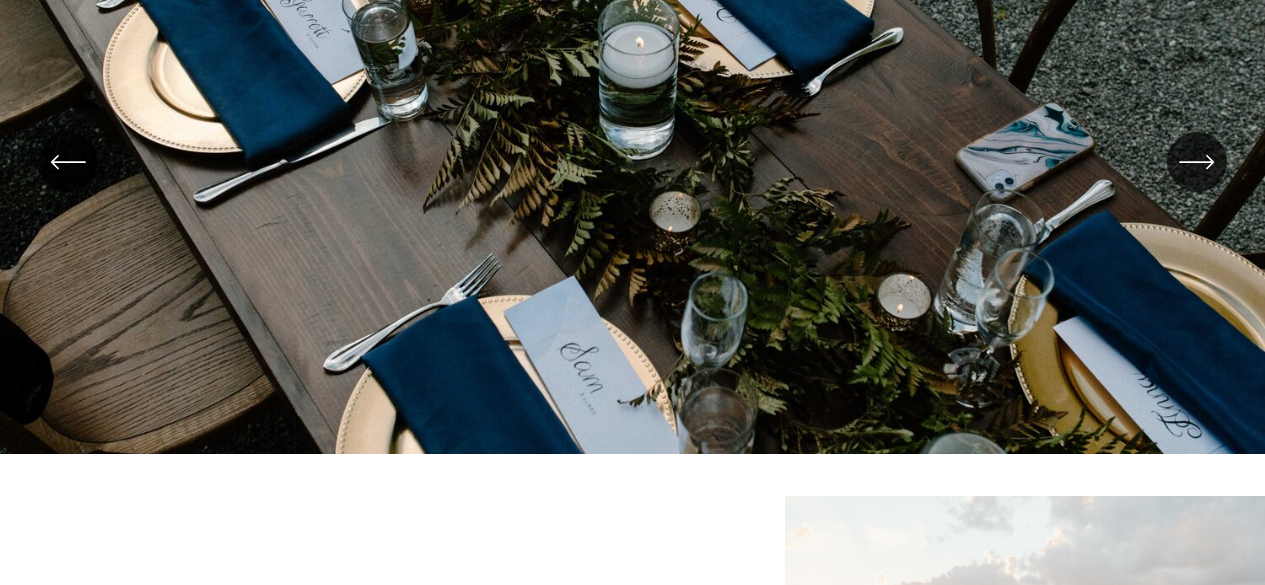 click 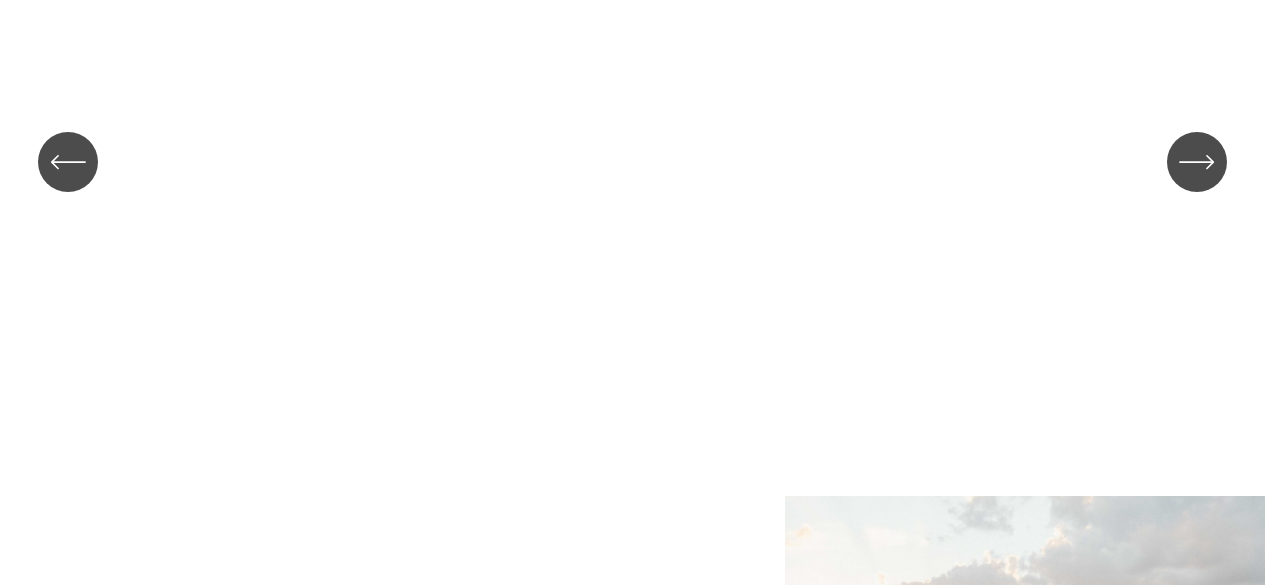 click 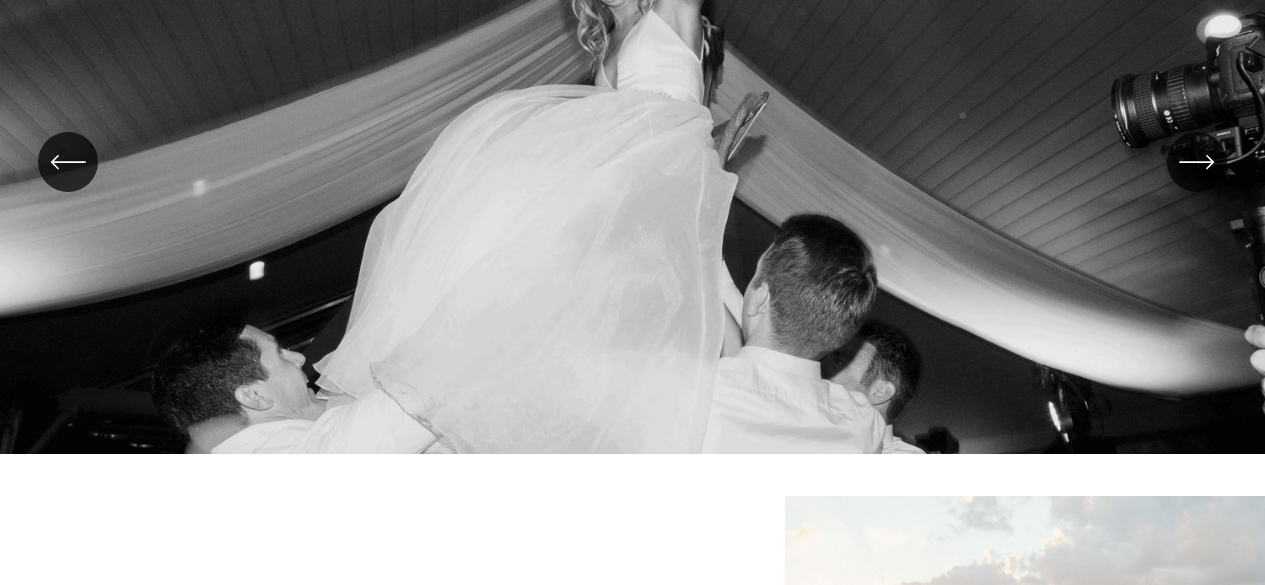 click 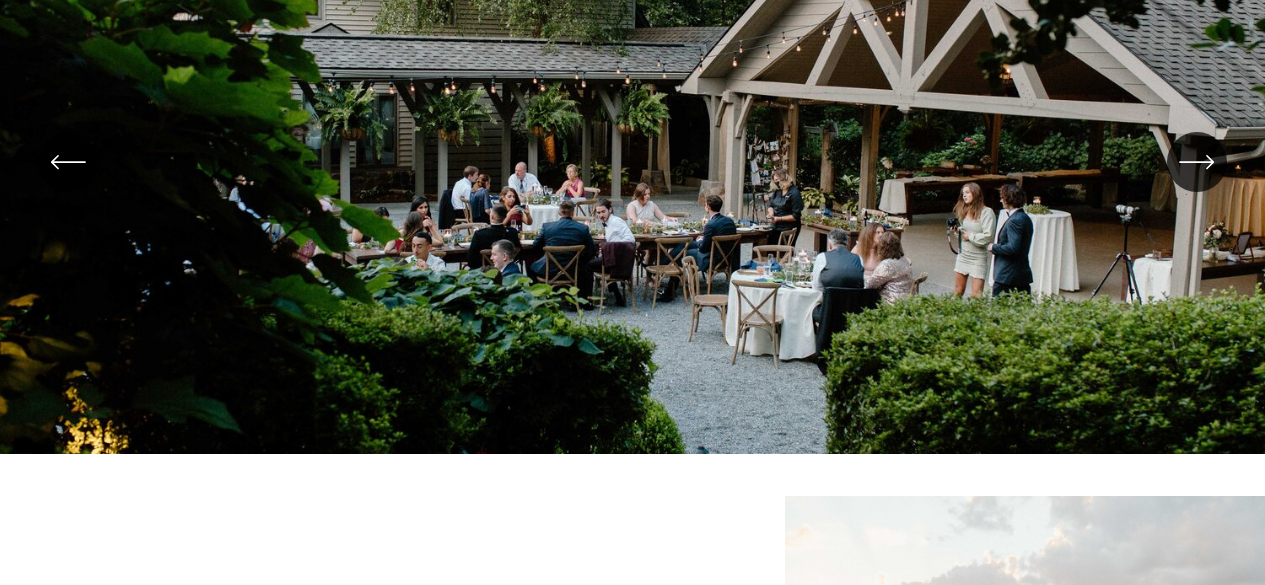 click 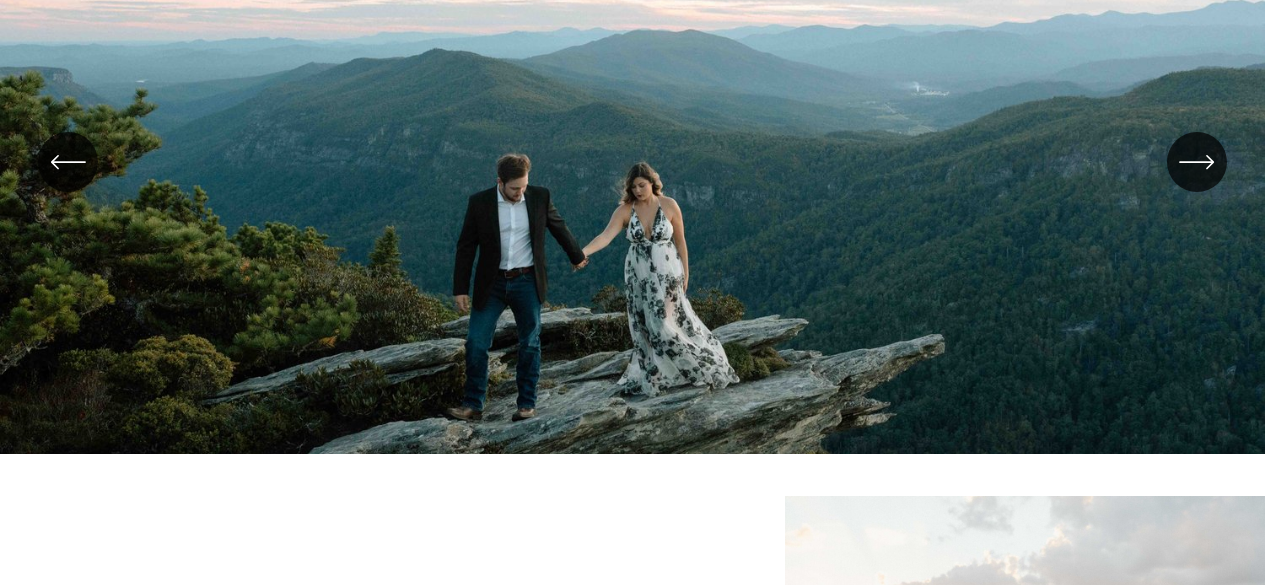 click 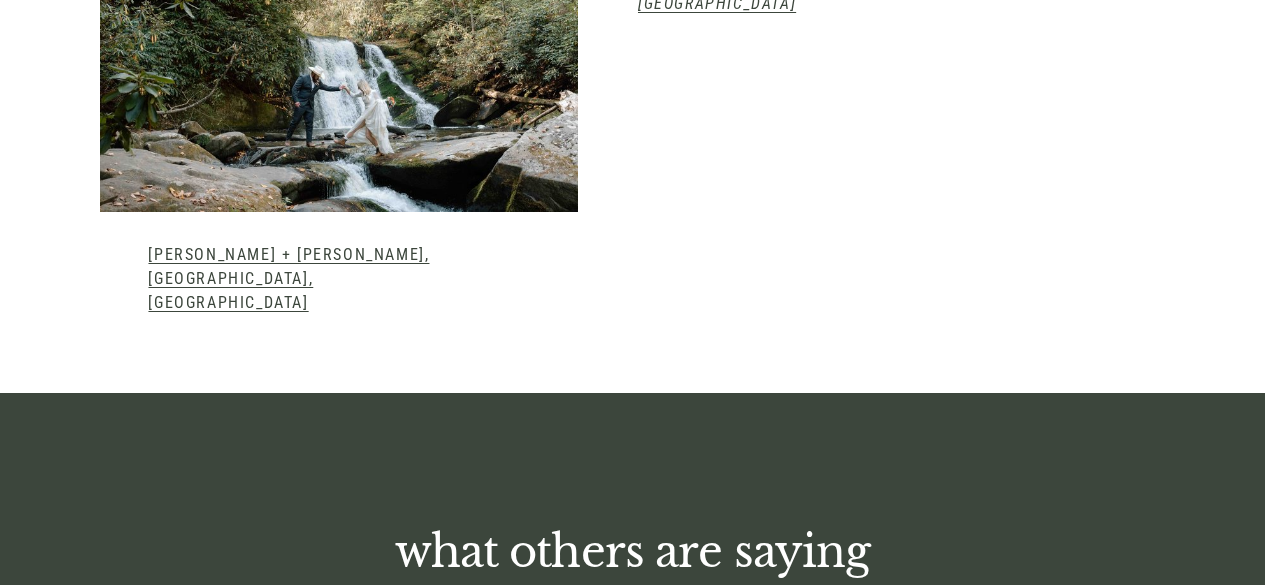 scroll, scrollTop: 2181, scrollLeft: 0, axis: vertical 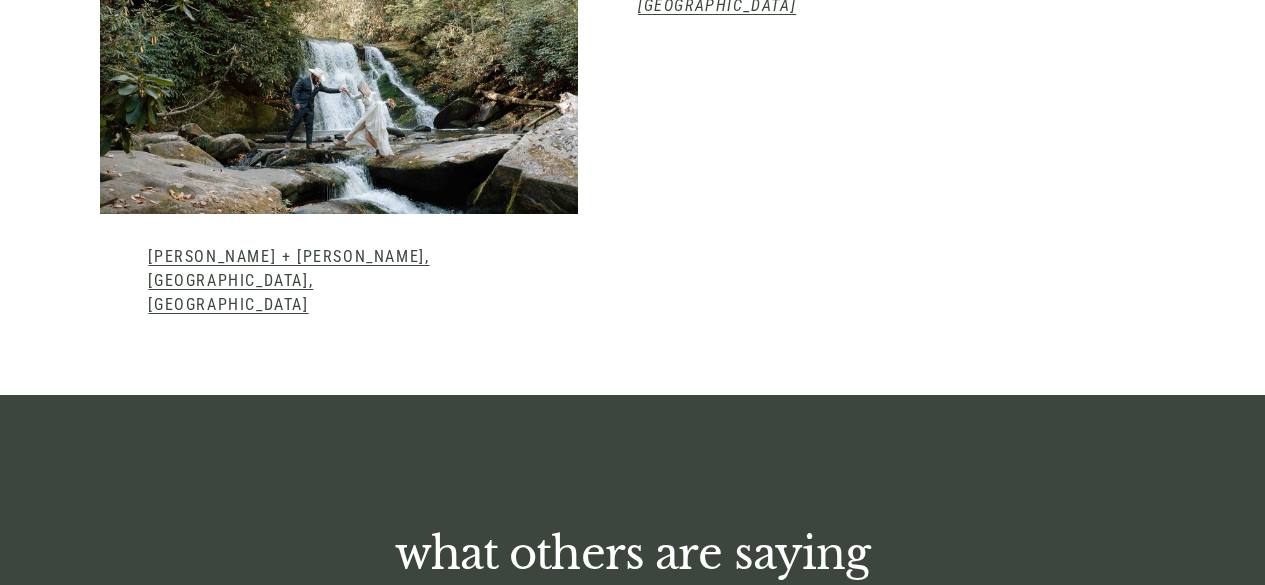 click on "Kelsey + Mark, Robbinsville, NC" at bounding box center [288, 280] 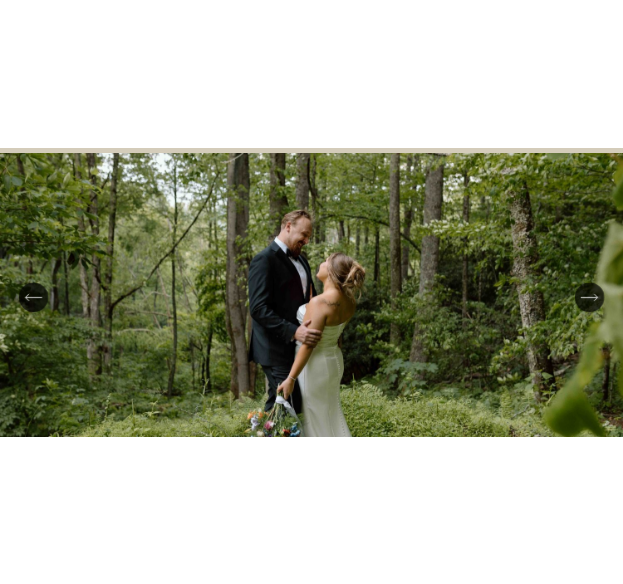 scroll, scrollTop: 0, scrollLeft: 0, axis: both 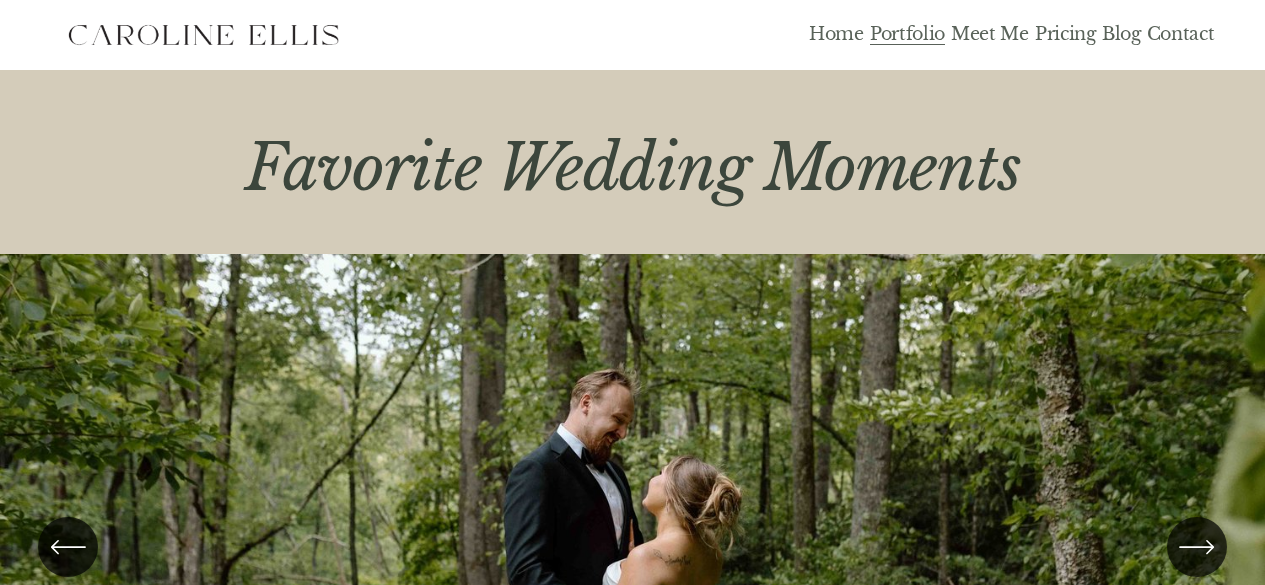 click on "Pricing" at bounding box center (1065, 35) 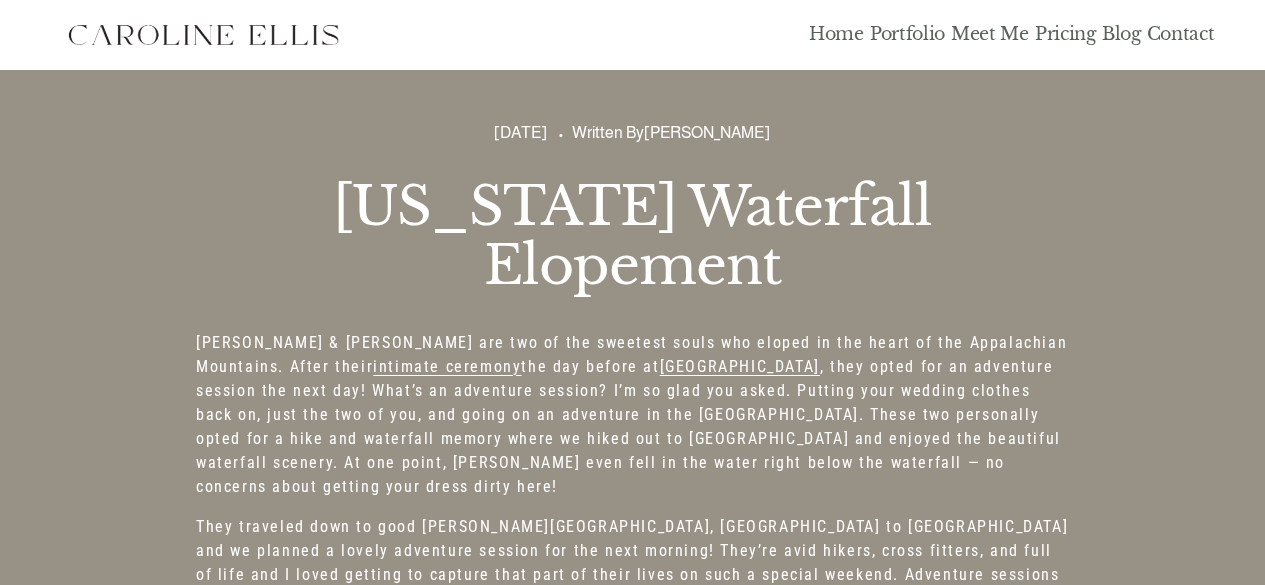 scroll, scrollTop: 0, scrollLeft: 0, axis: both 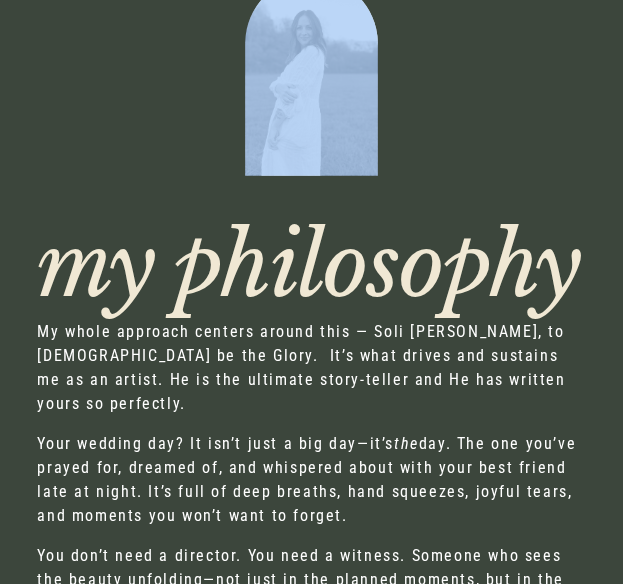 drag, startPoint x: 457, startPoint y: 204, endPoint x: 220, endPoint y: 632, distance: 489.23715 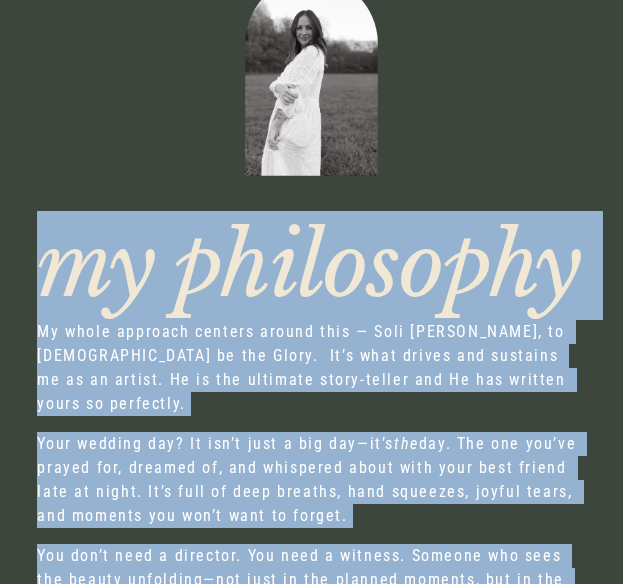 scroll, scrollTop: 857, scrollLeft: 0, axis: vertical 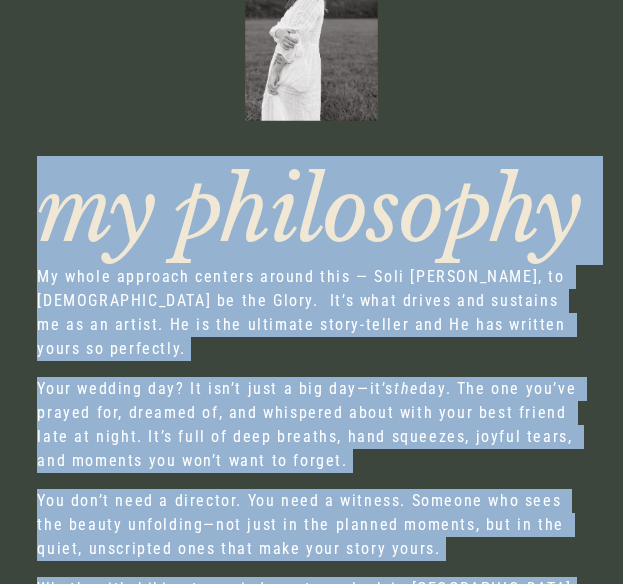 click on "My whole approach centers around this — Soli Deo Gloria, to God be the Glory.  It’s what drives and sustains me as an artist. He is the ultimate story-teller and He has written yours so perfectly." at bounding box center [311, 313] 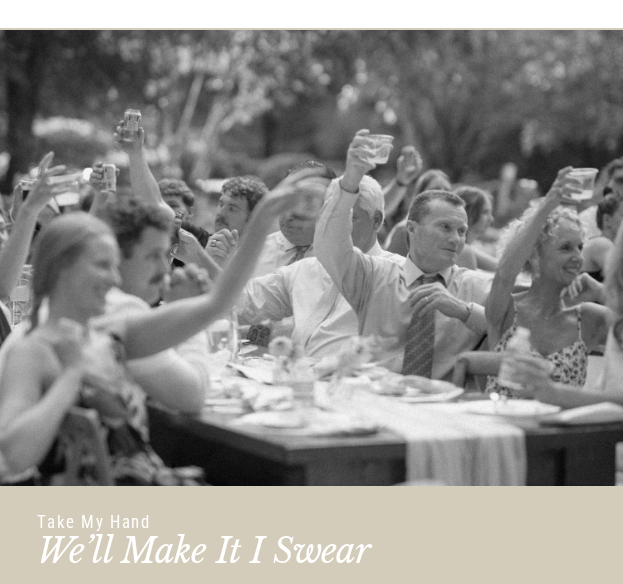 scroll, scrollTop: 0, scrollLeft: 0, axis: both 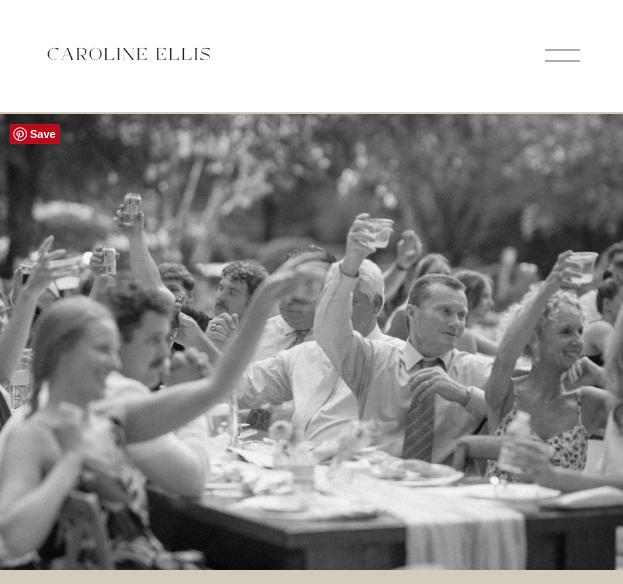 click at bounding box center [311, 342] 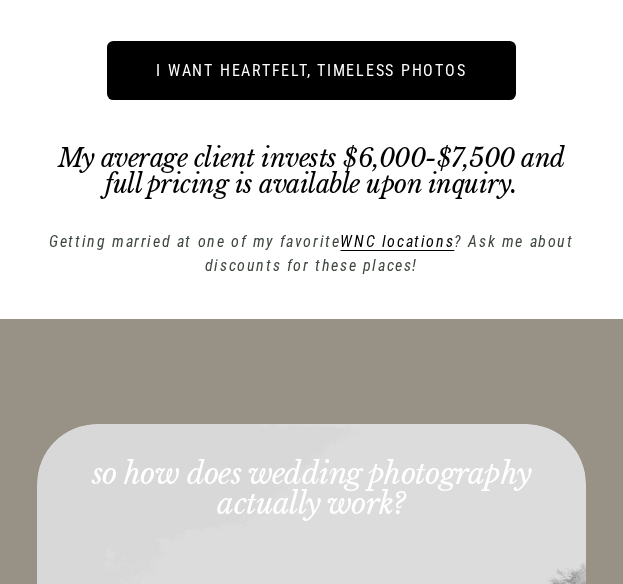 scroll, scrollTop: 3009, scrollLeft: 0, axis: vertical 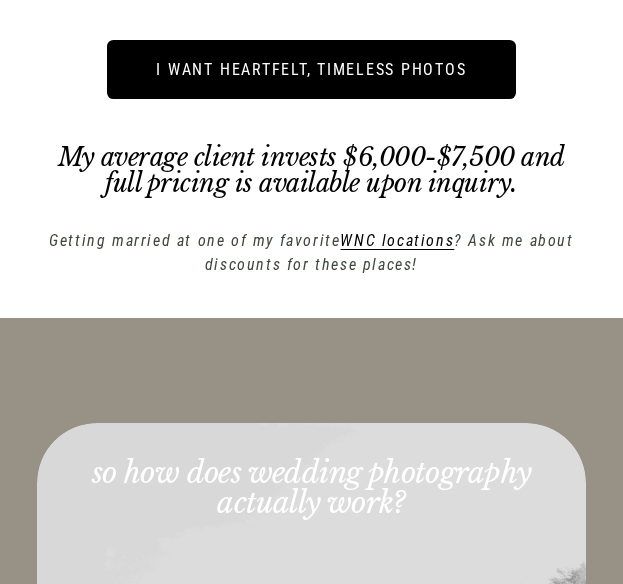 click on "WNC locations" at bounding box center (397, 240) 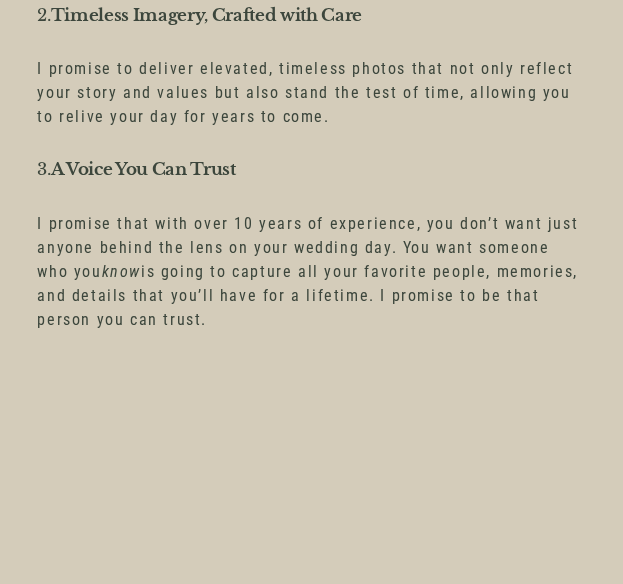 scroll, scrollTop: 8582, scrollLeft: 0, axis: vertical 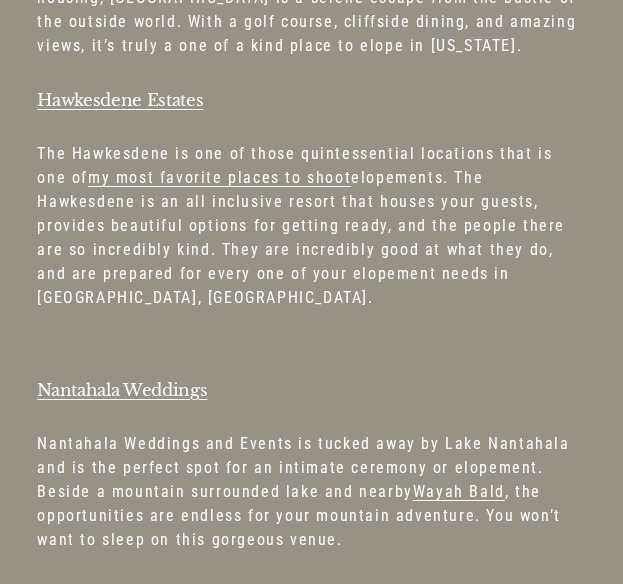 click on "Nantahala Weddings" at bounding box center (122, 390) 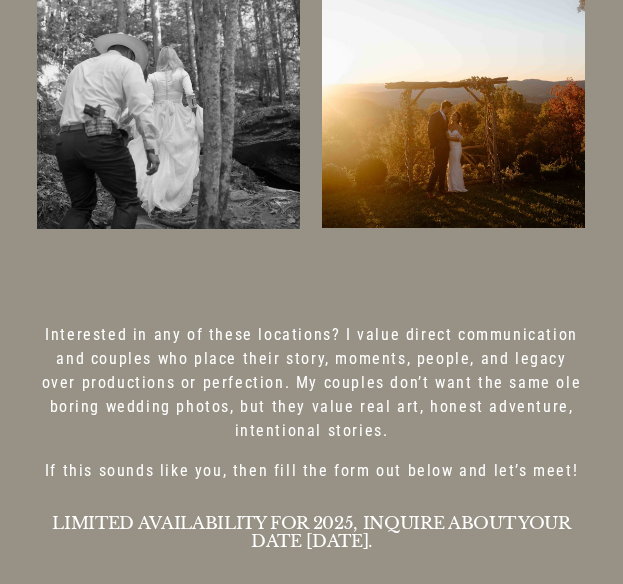 scroll, scrollTop: 6453, scrollLeft: 0, axis: vertical 